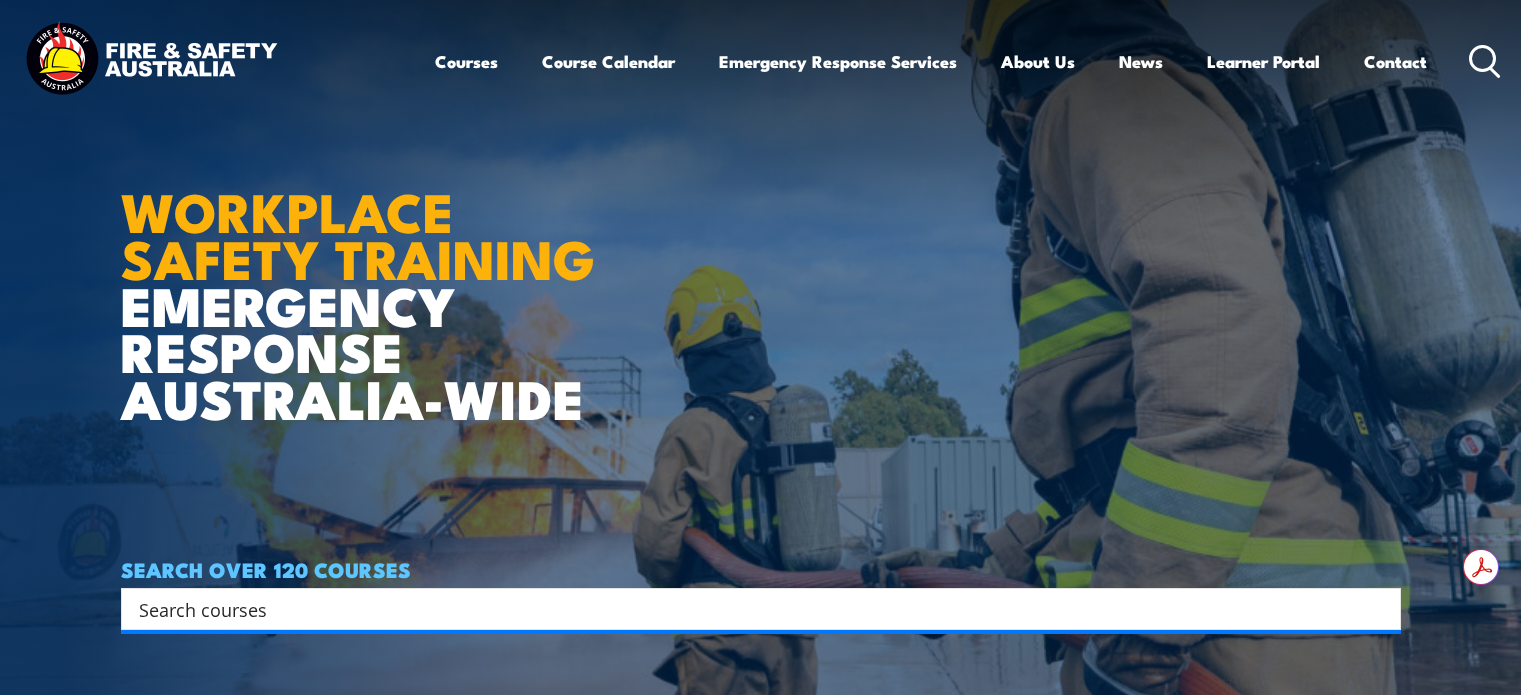 scroll, scrollTop: 0, scrollLeft: 0, axis: both 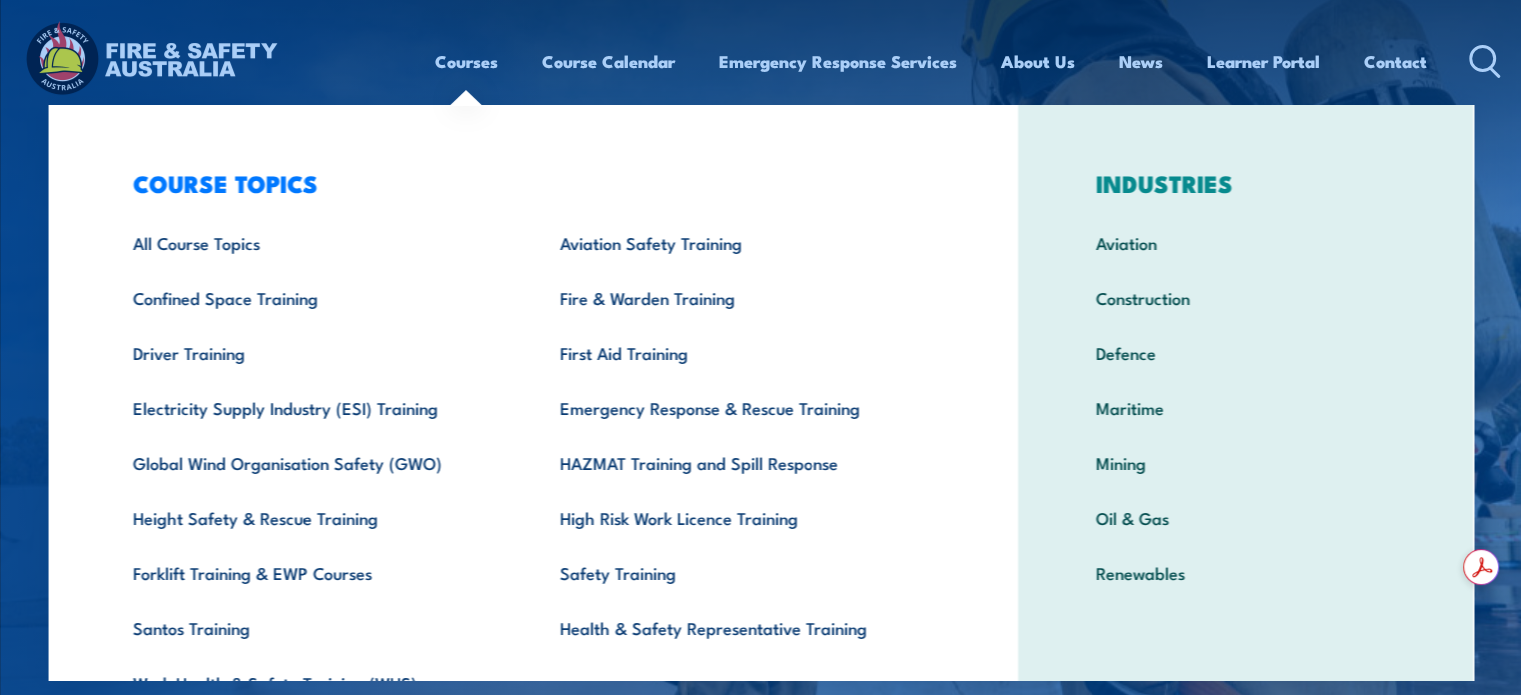 click on "Courses" at bounding box center (466, 61) 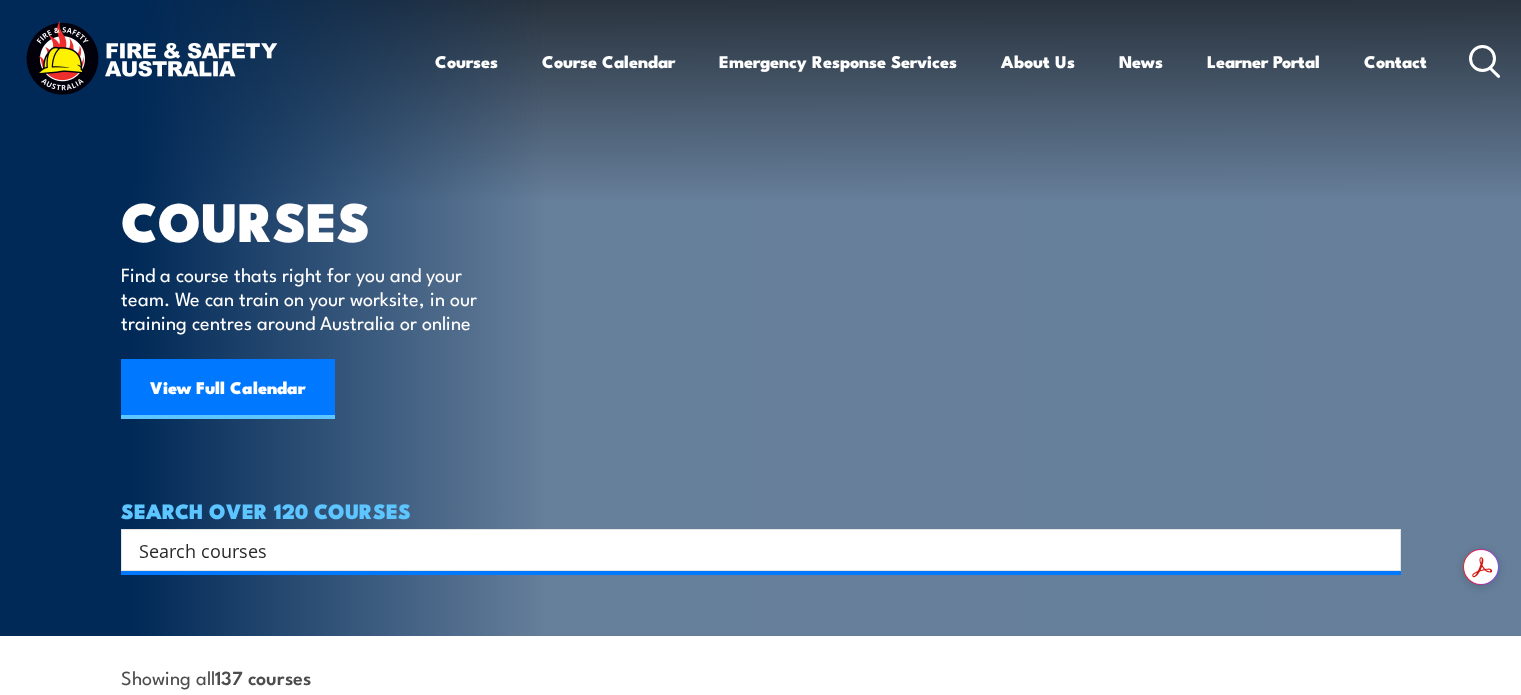 scroll, scrollTop: 0, scrollLeft: 0, axis: both 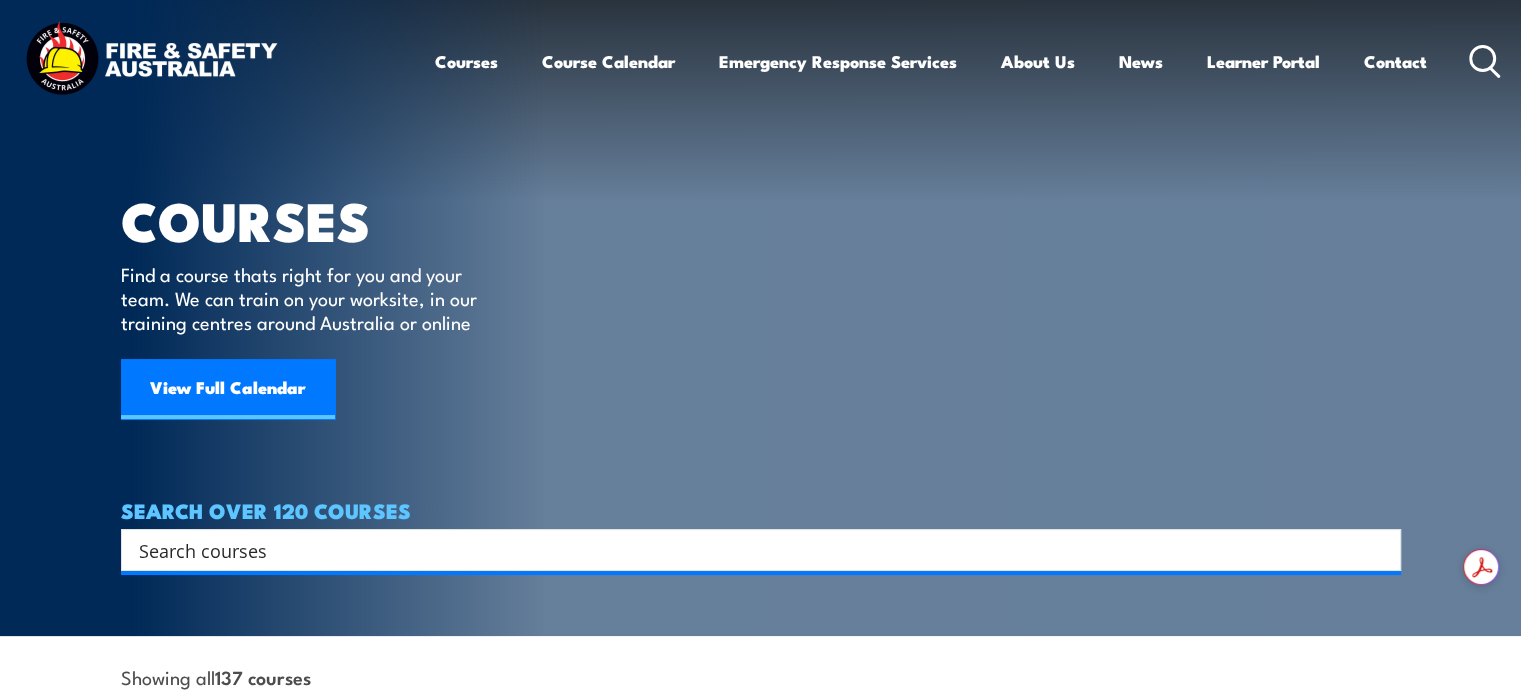 click at bounding box center [748, 550] 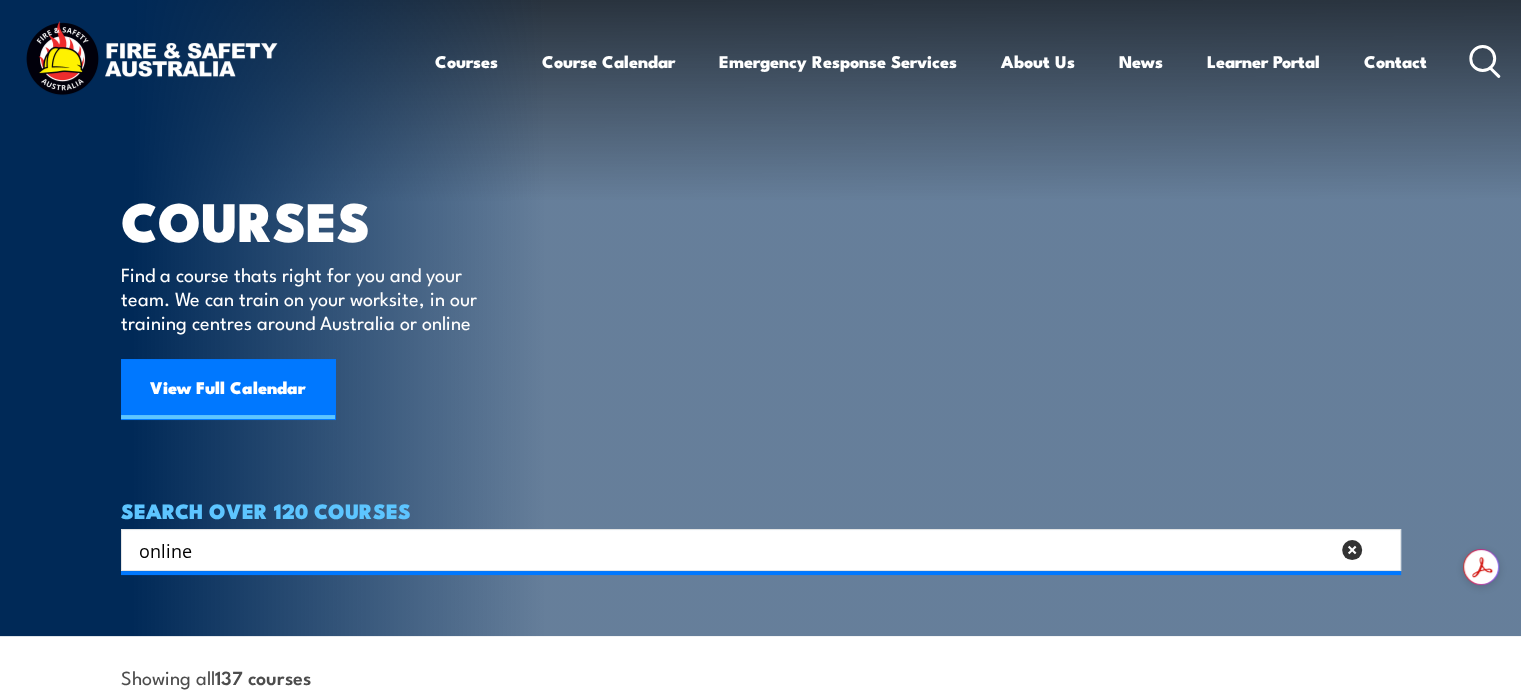 type on "online" 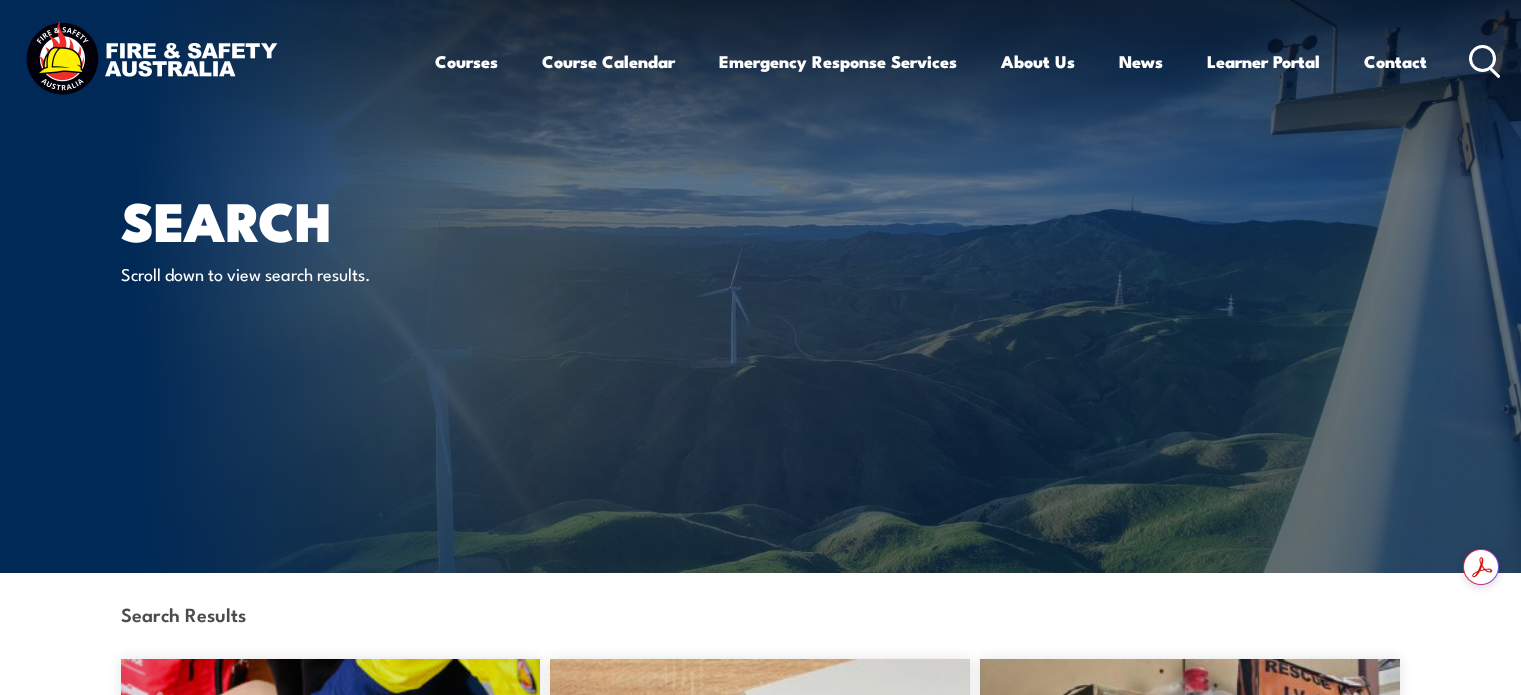 scroll, scrollTop: 0, scrollLeft: 0, axis: both 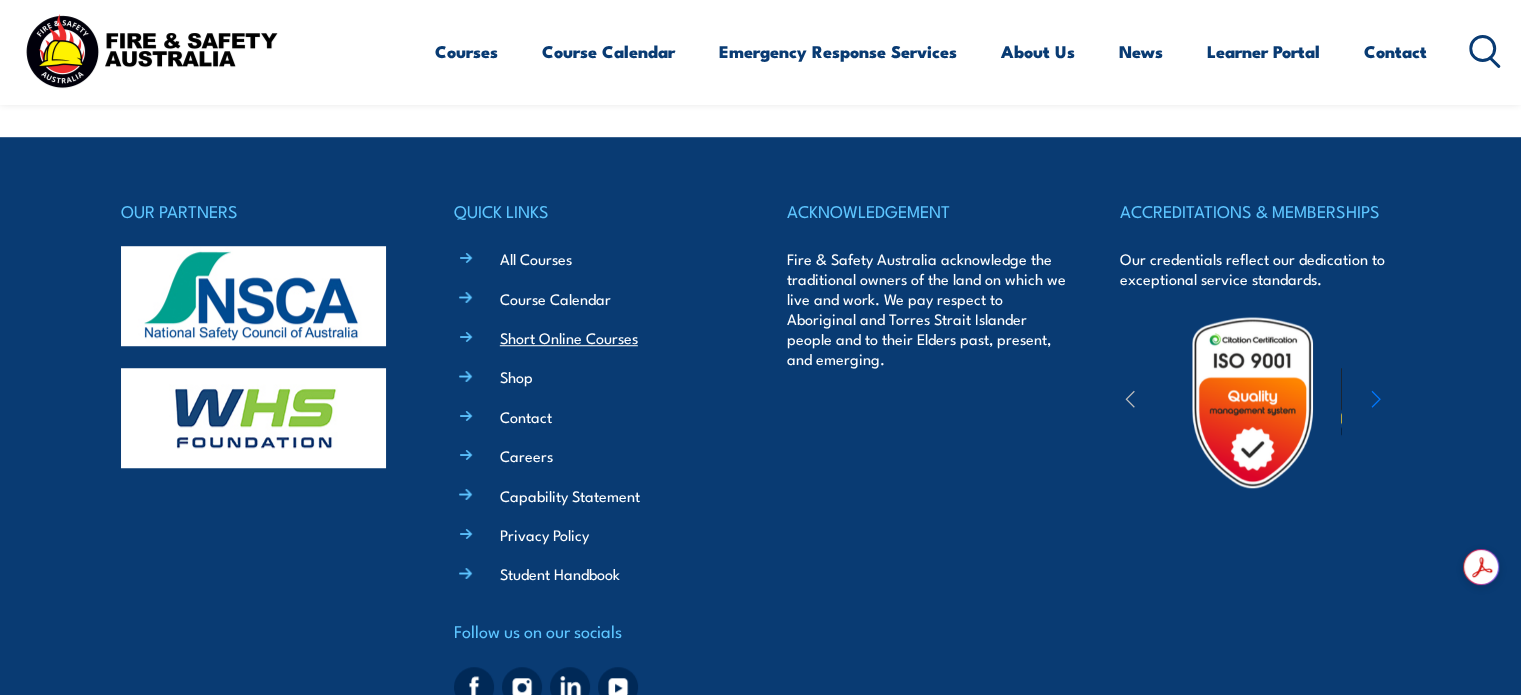 click on "Short Online Courses" at bounding box center [569, 337] 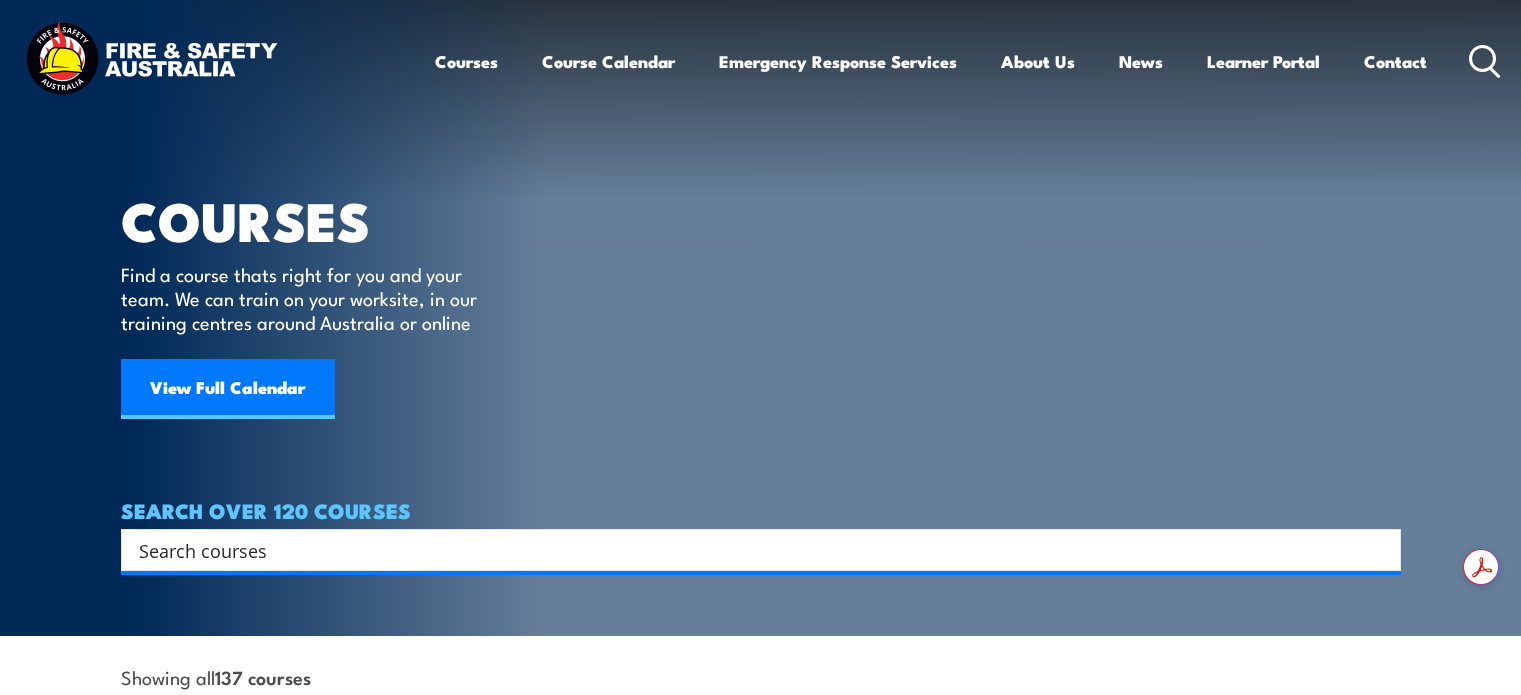 scroll, scrollTop: 0, scrollLeft: 0, axis: both 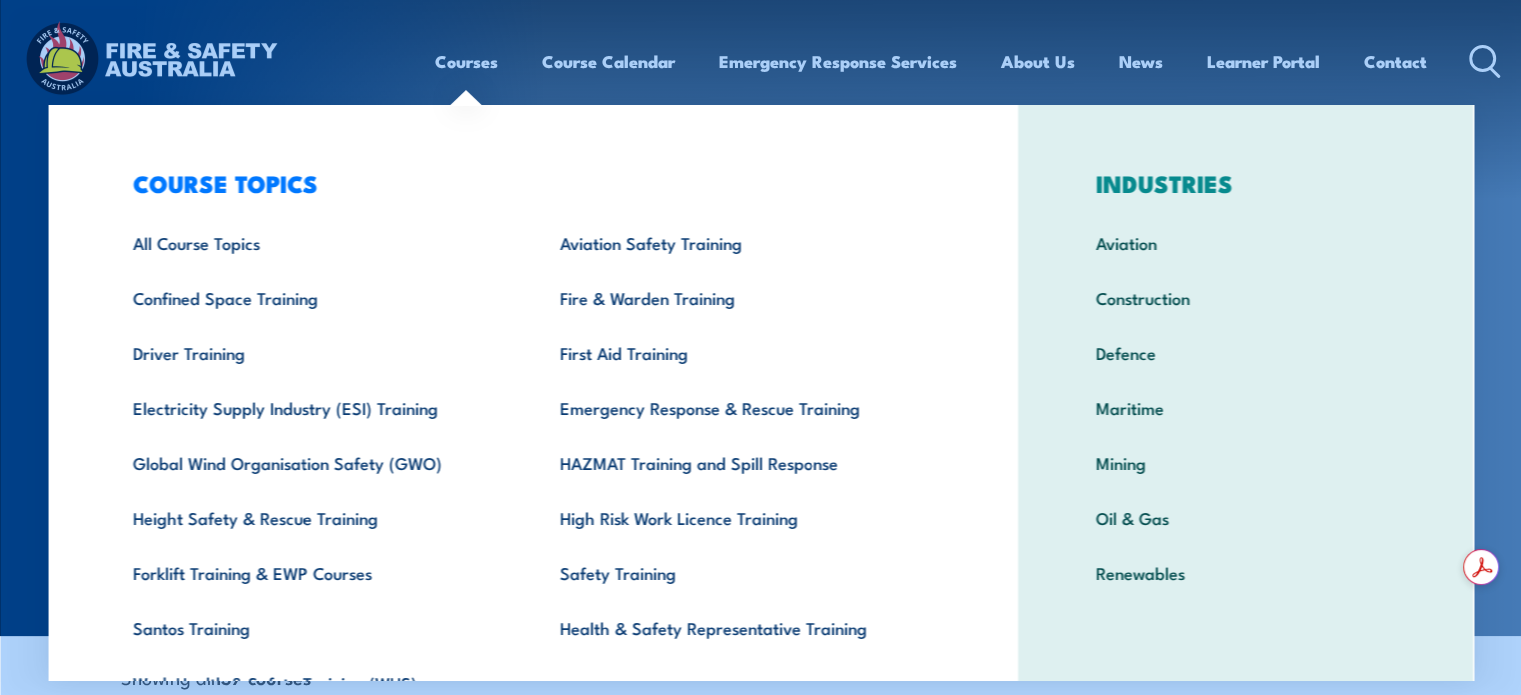 click on "Courses" at bounding box center [466, 61] 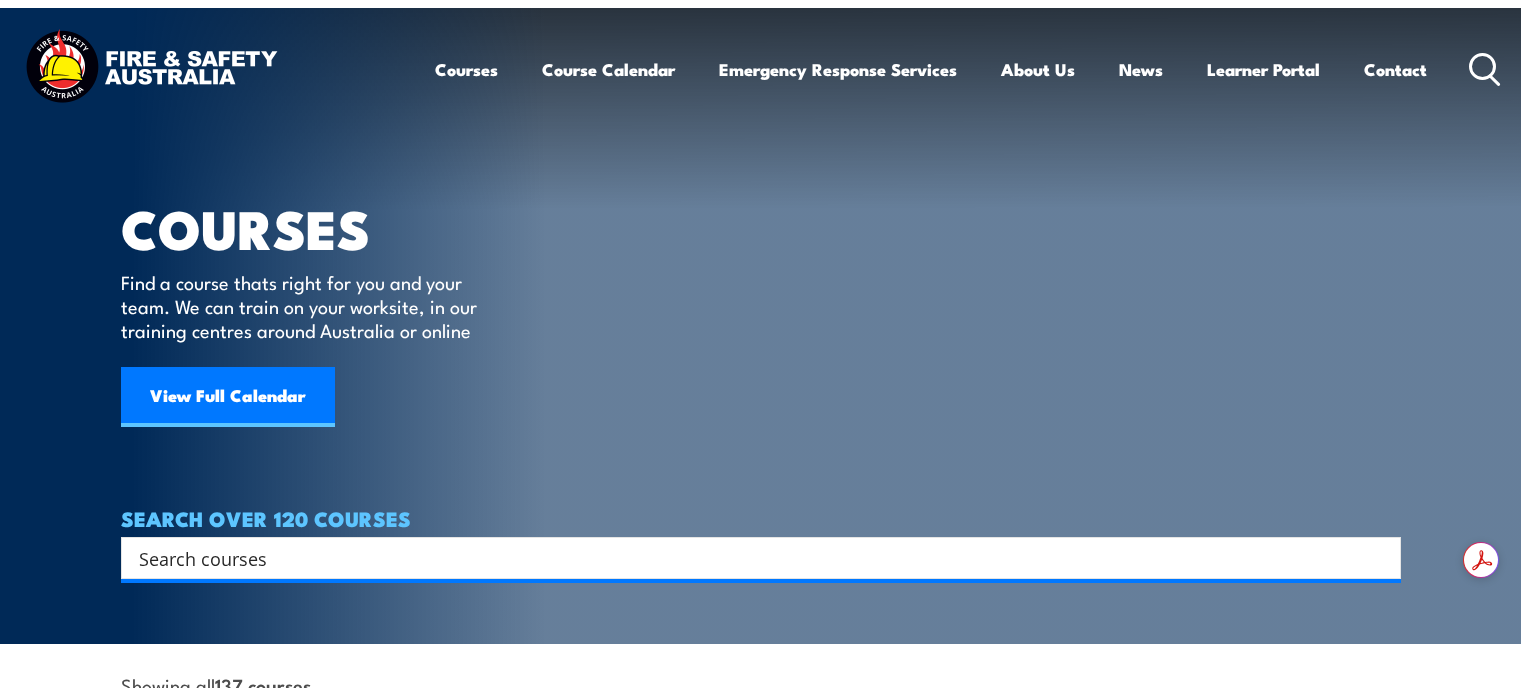 scroll, scrollTop: 0, scrollLeft: 0, axis: both 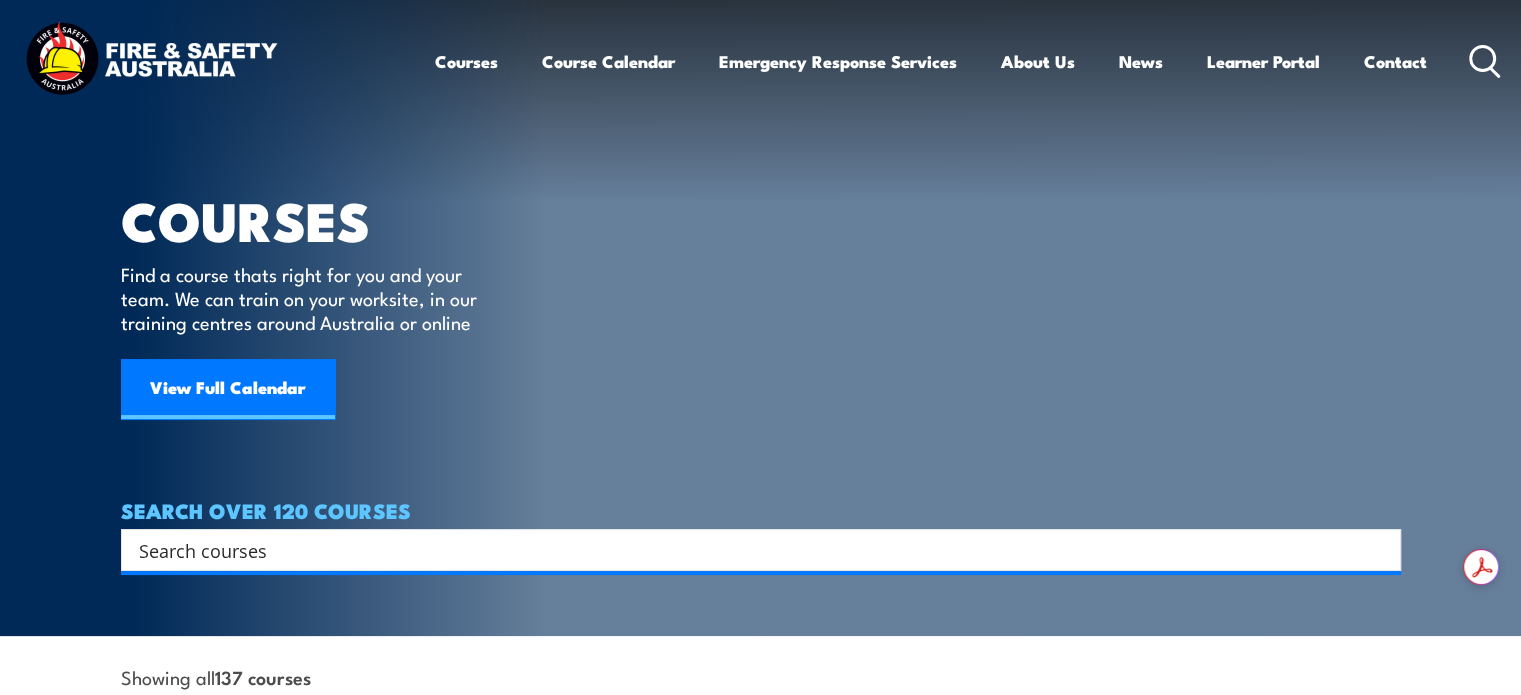 click on "Courses" at bounding box center [466, 61] 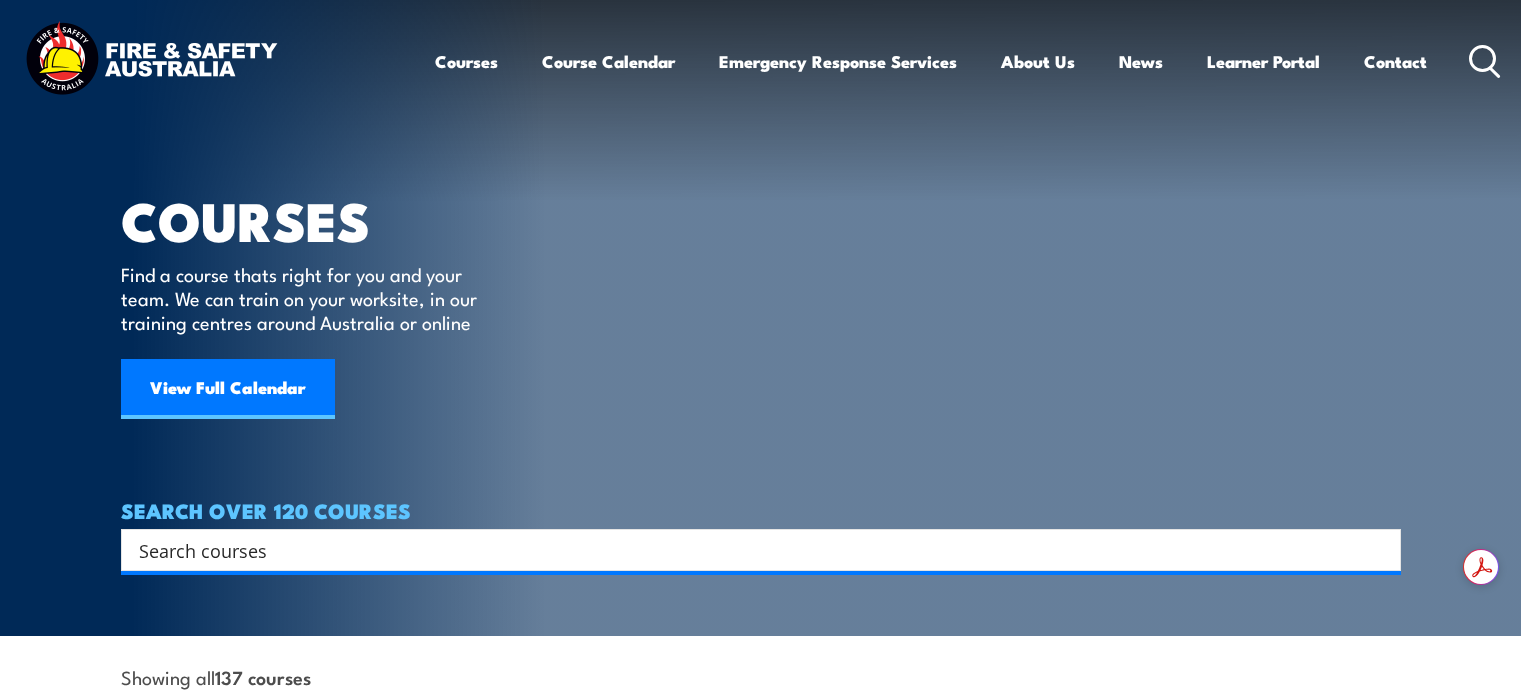 scroll, scrollTop: 0, scrollLeft: 0, axis: both 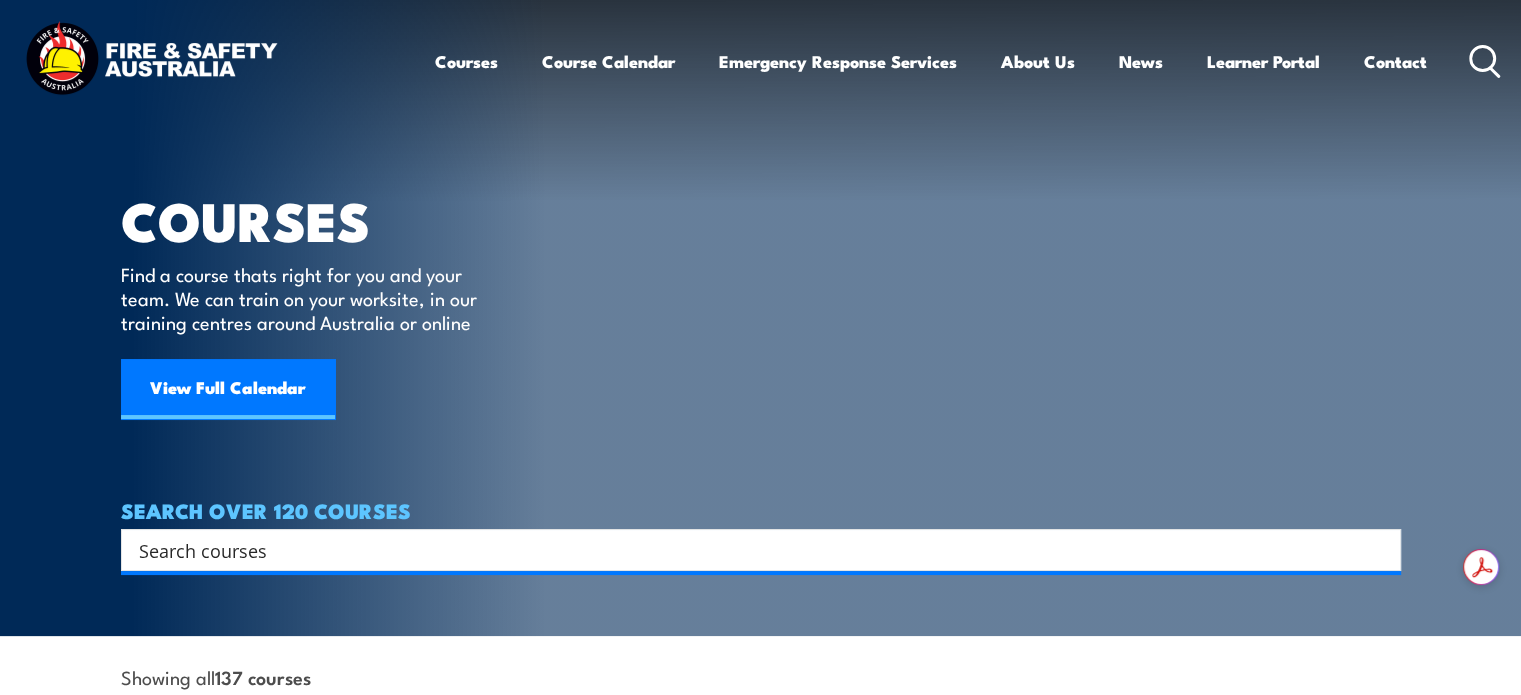 click at bounding box center (748, 550) 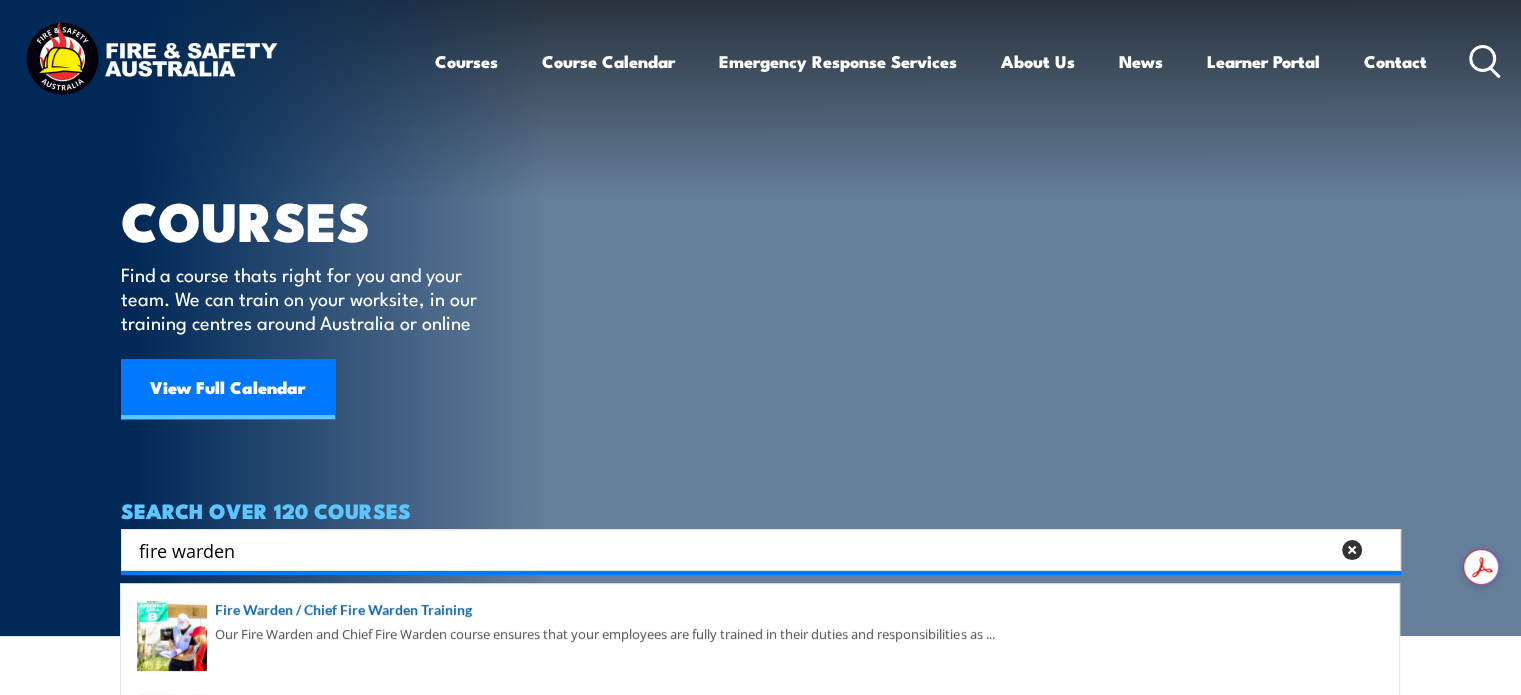 type on "fire warden" 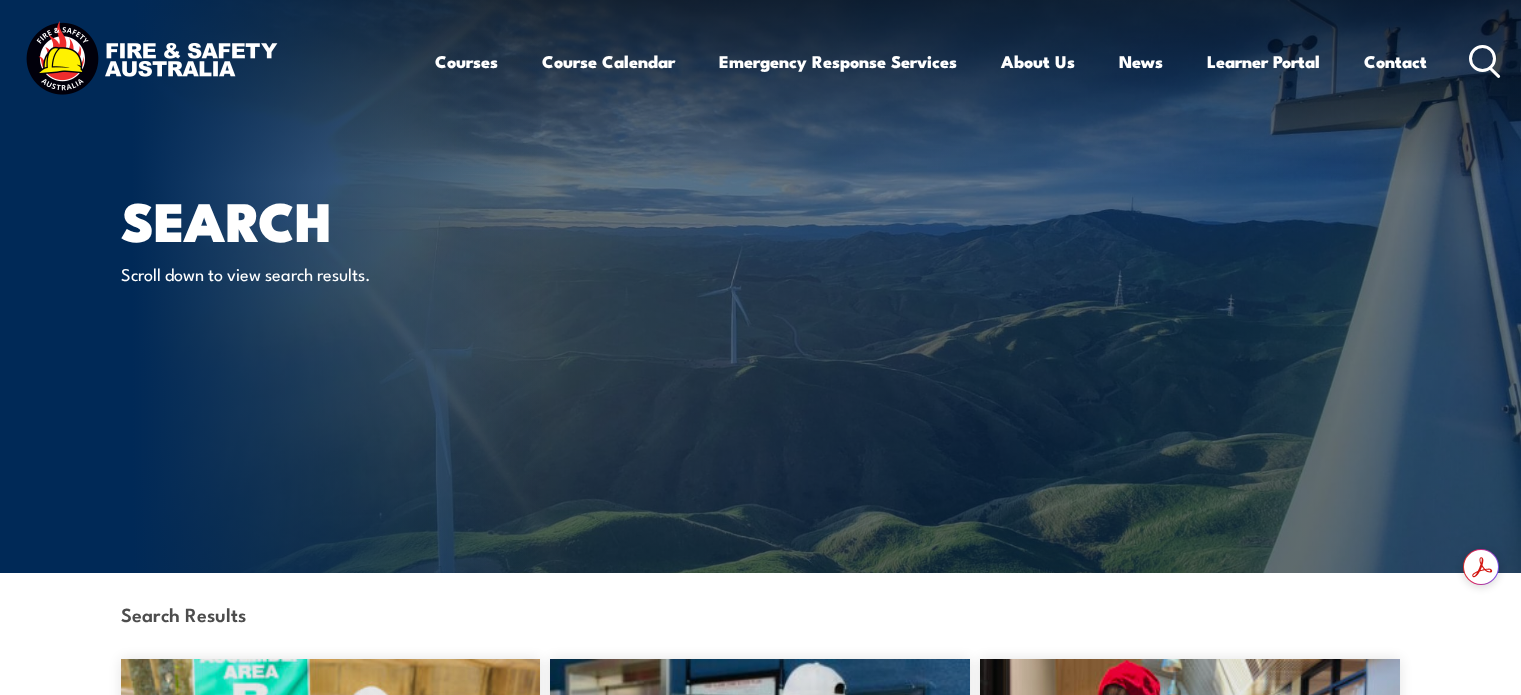 scroll, scrollTop: 0, scrollLeft: 0, axis: both 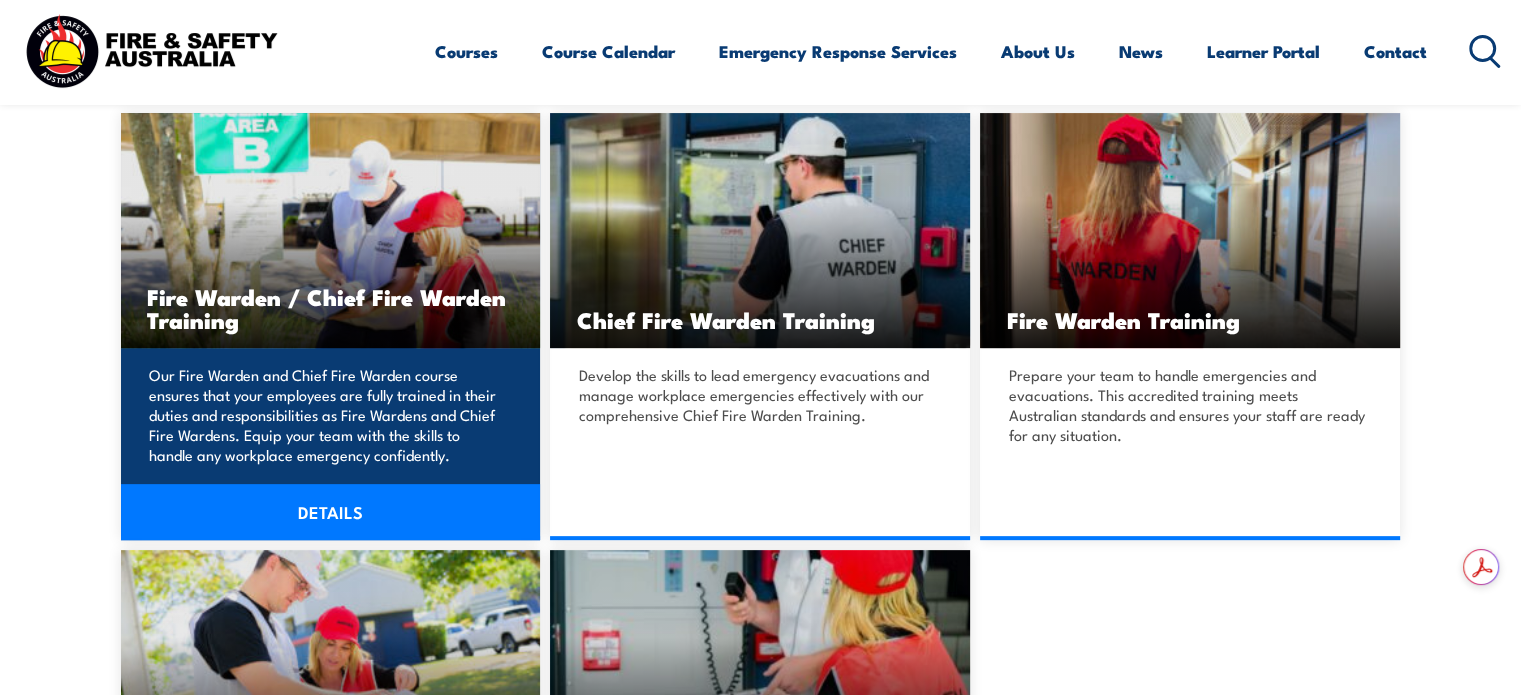 click on "DETAILS" at bounding box center (331, 512) 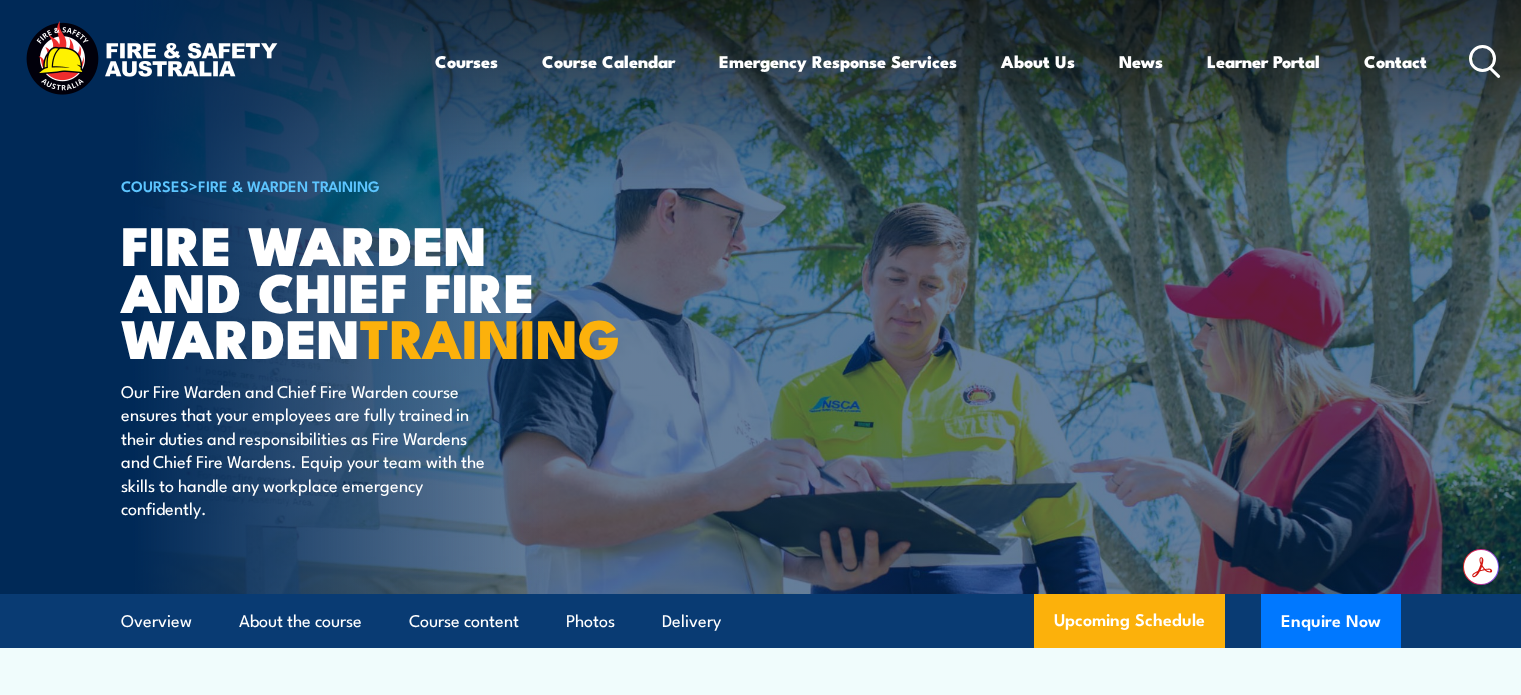 scroll, scrollTop: 0, scrollLeft: 0, axis: both 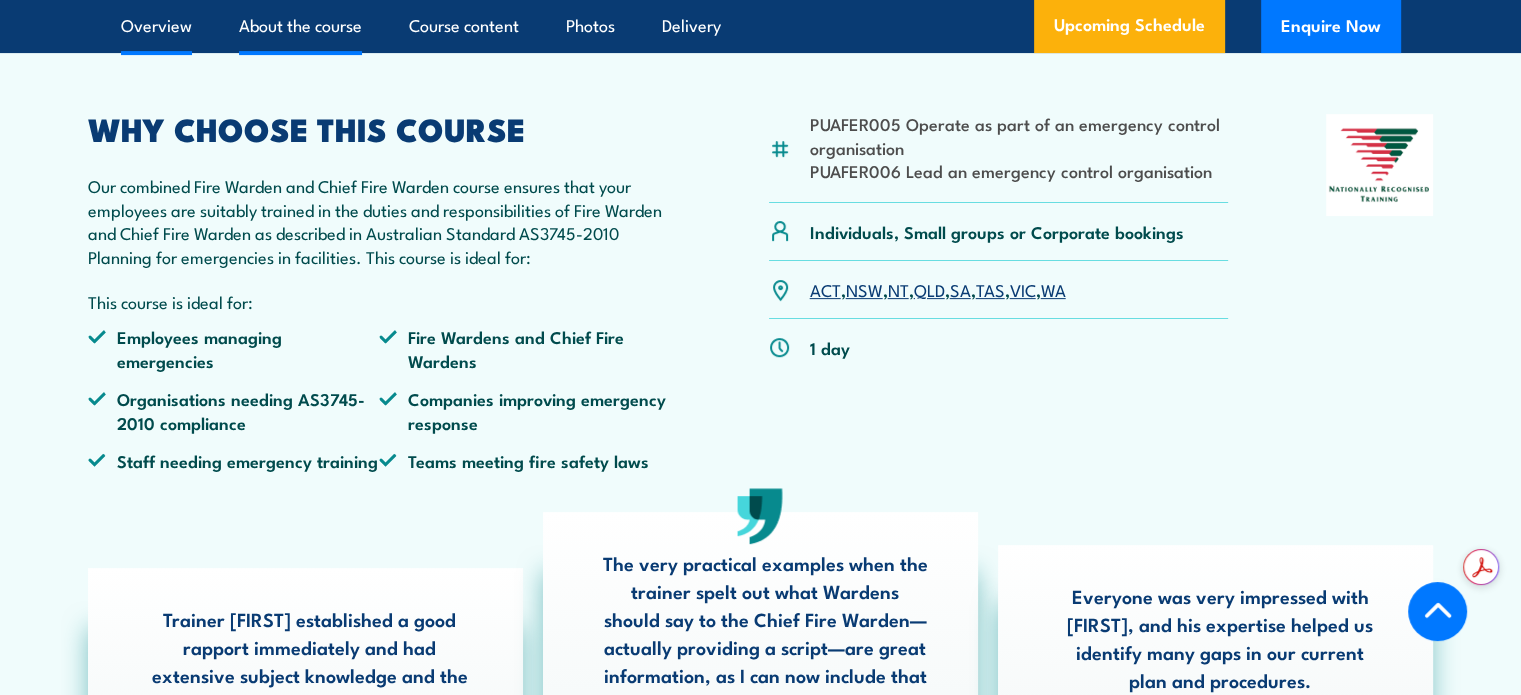 click on "About the course" at bounding box center [300, 26] 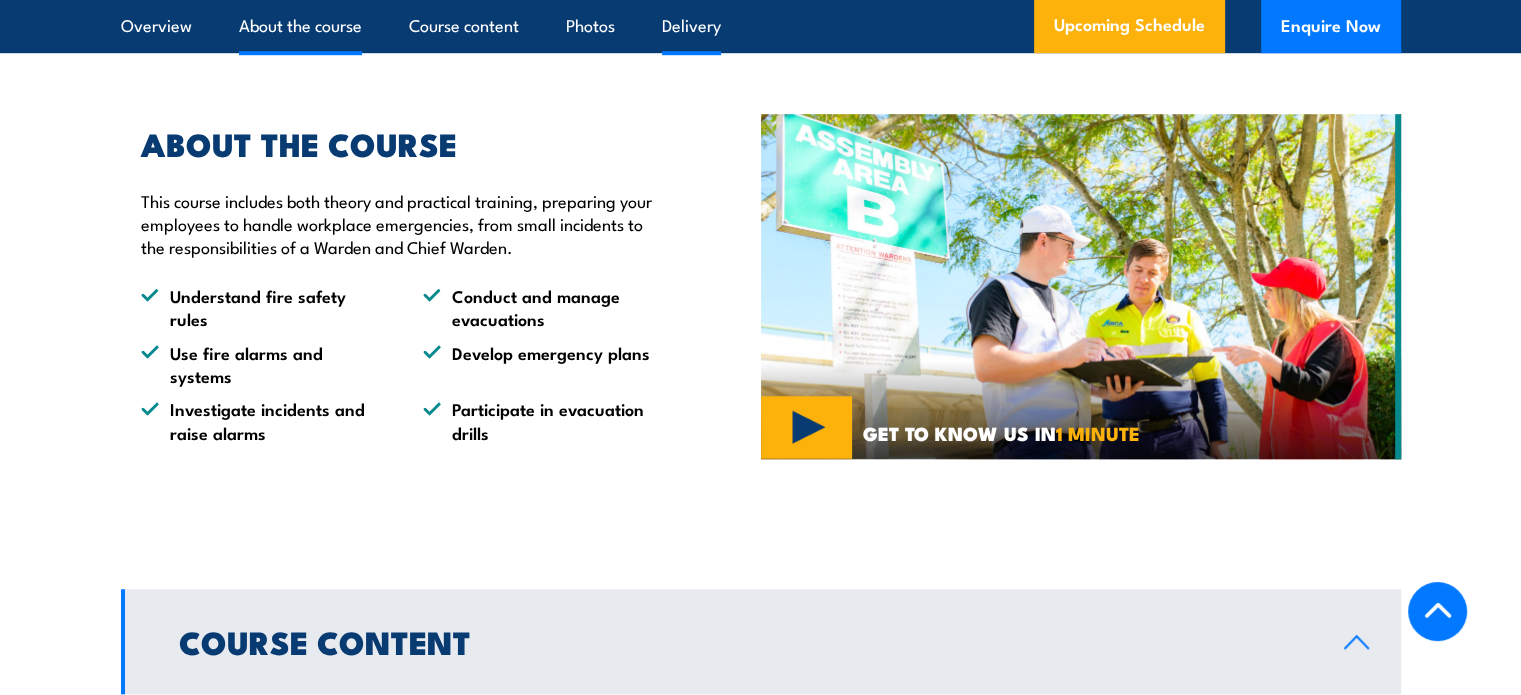 click on "Delivery" at bounding box center (691, 26) 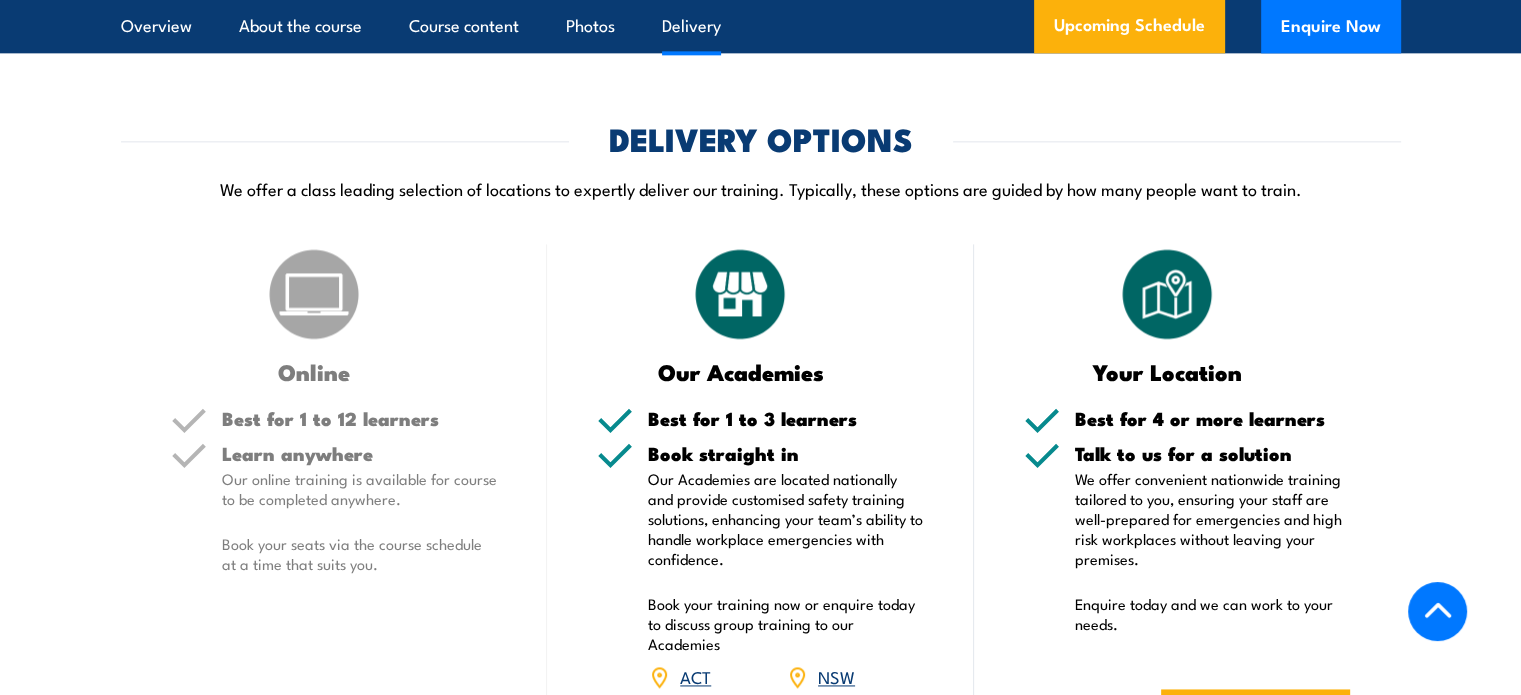scroll, scrollTop: 2647, scrollLeft: 0, axis: vertical 